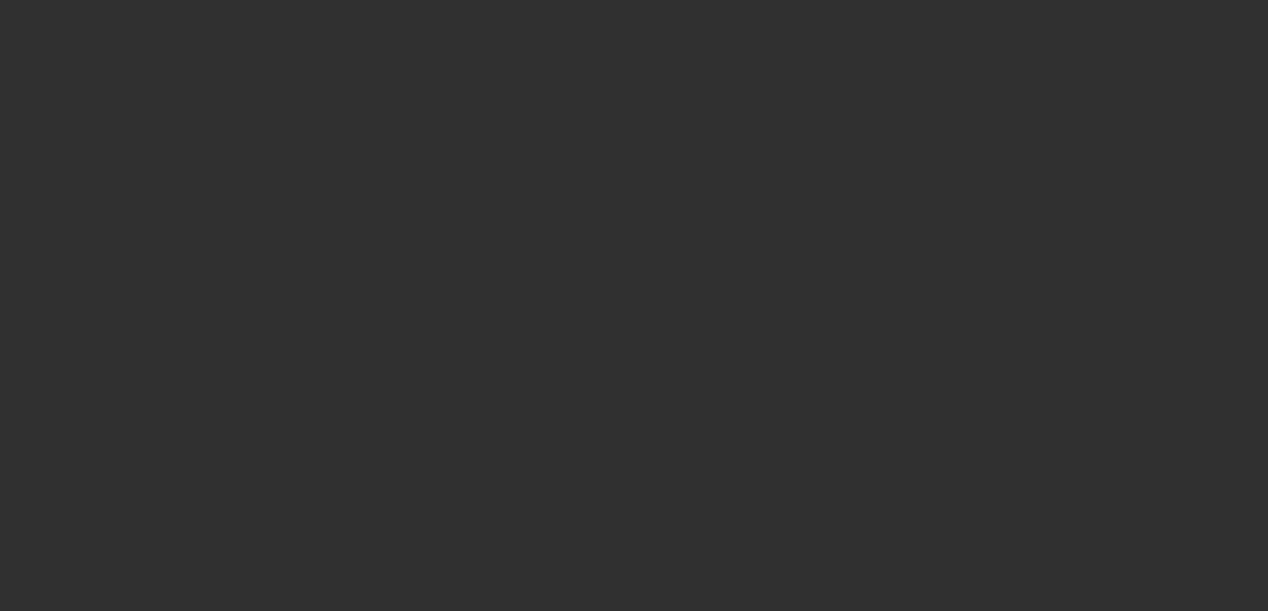 scroll, scrollTop: 0, scrollLeft: 0, axis: both 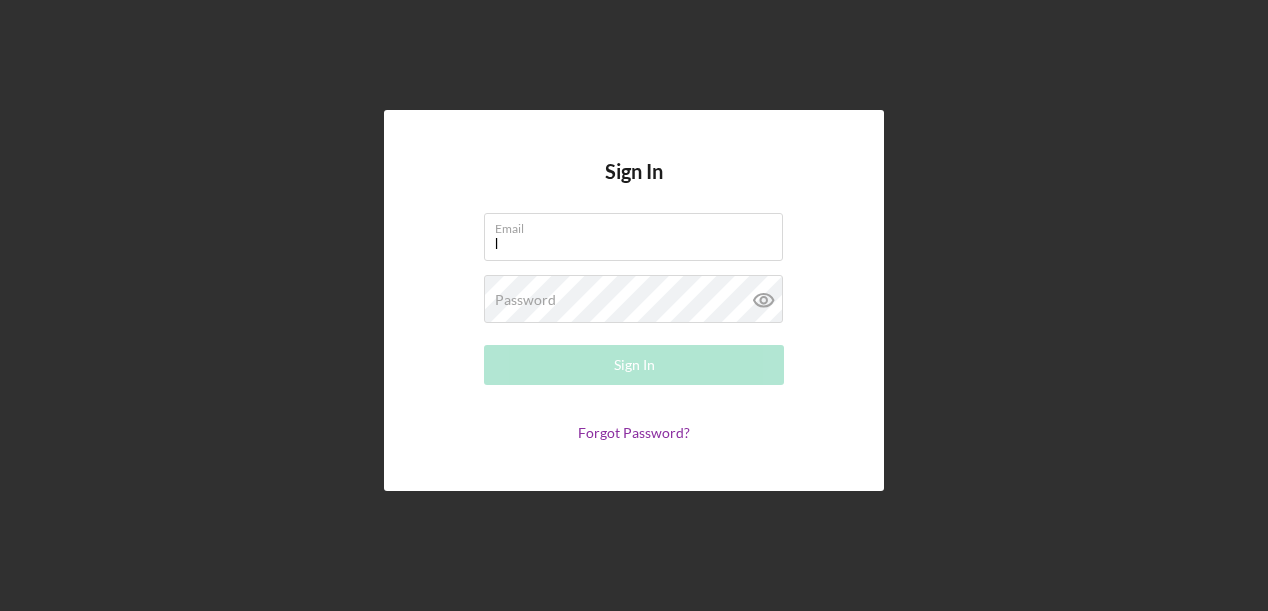 type on "[EMAIL]" 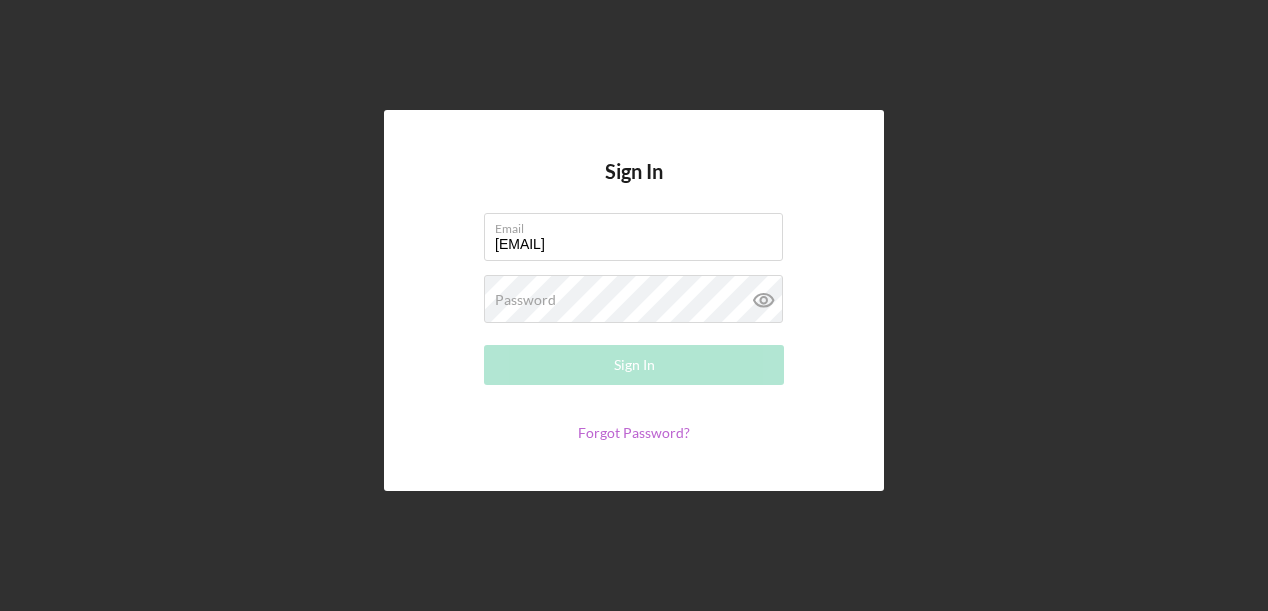 click on "Forgot Password?" at bounding box center [634, 432] 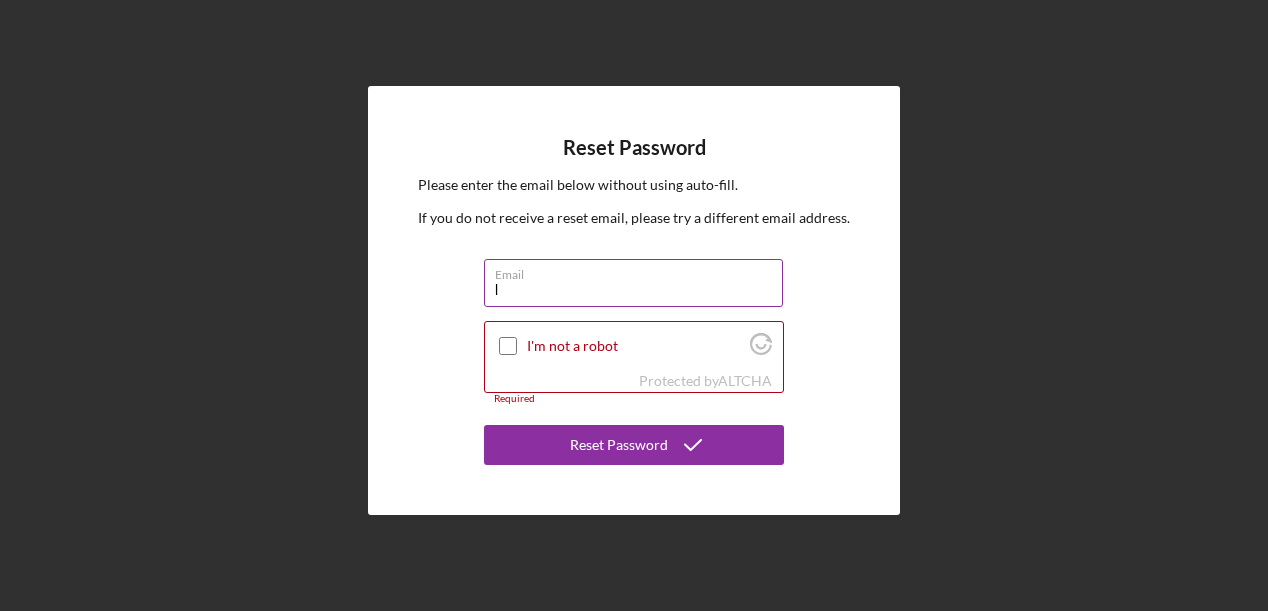 type on "[EMAIL]" 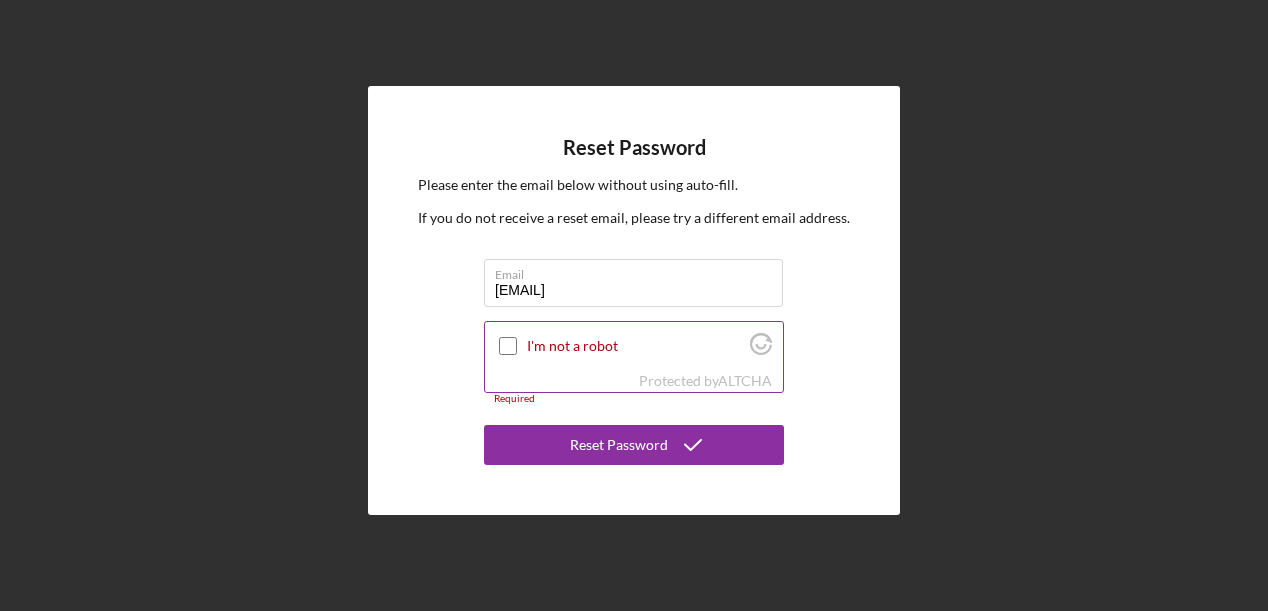 click on "I'm not a robot" at bounding box center (508, 346) 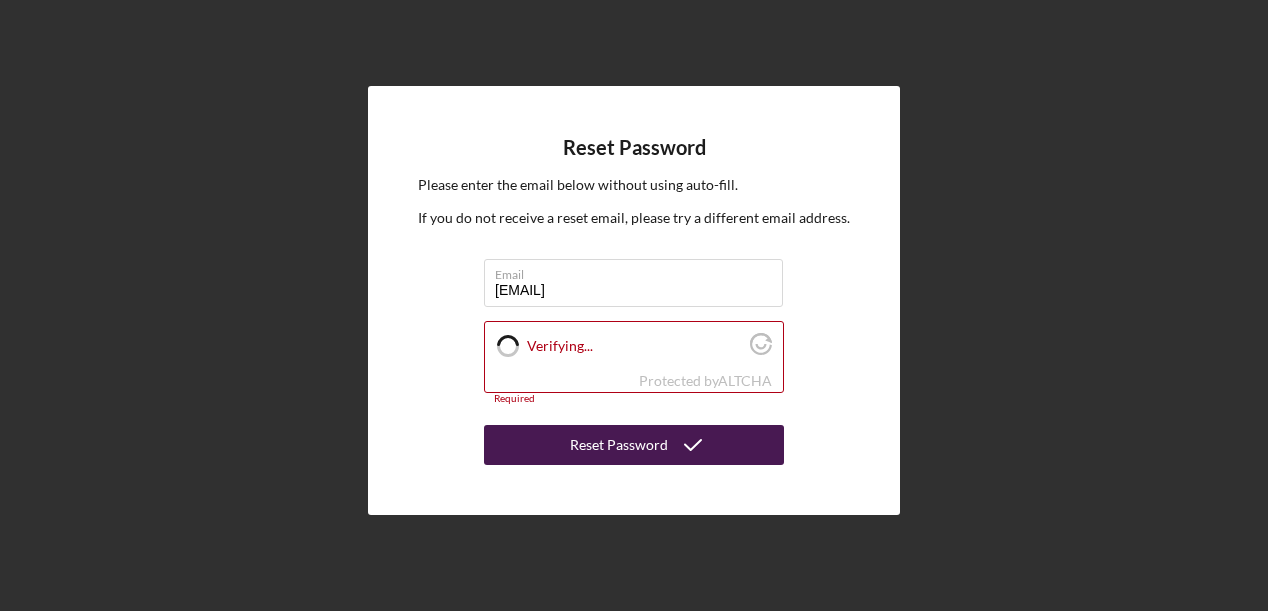 click on "Reset Password" at bounding box center (619, 445) 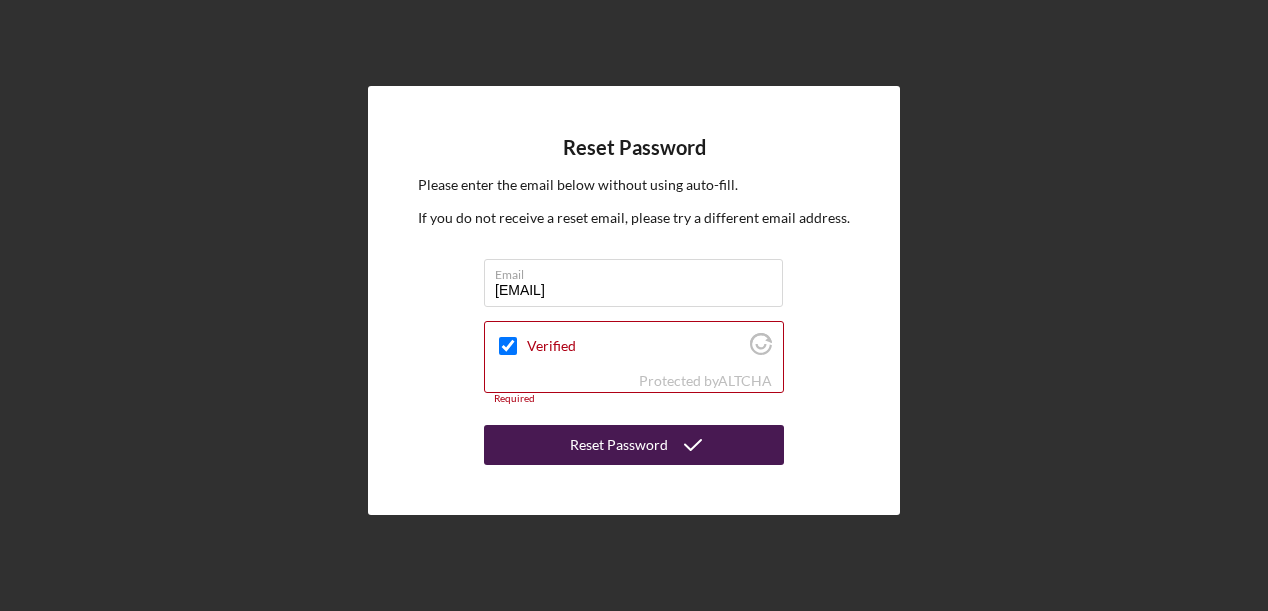 checkbox on "true" 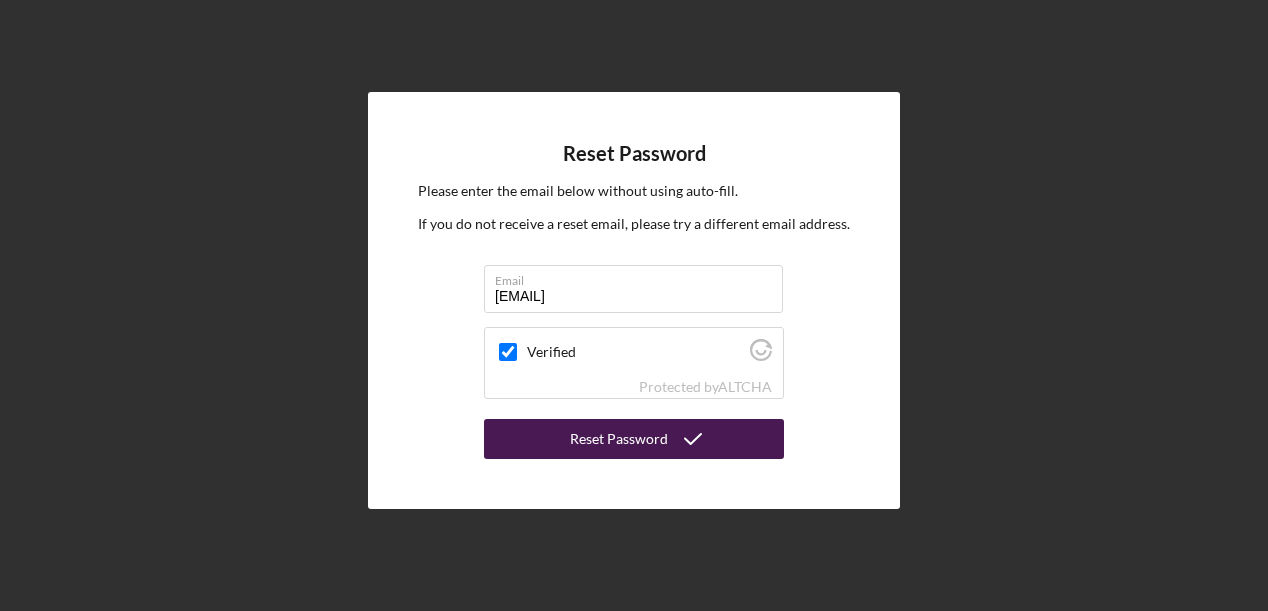 click on "Reset Password" at bounding box center (619, 439) 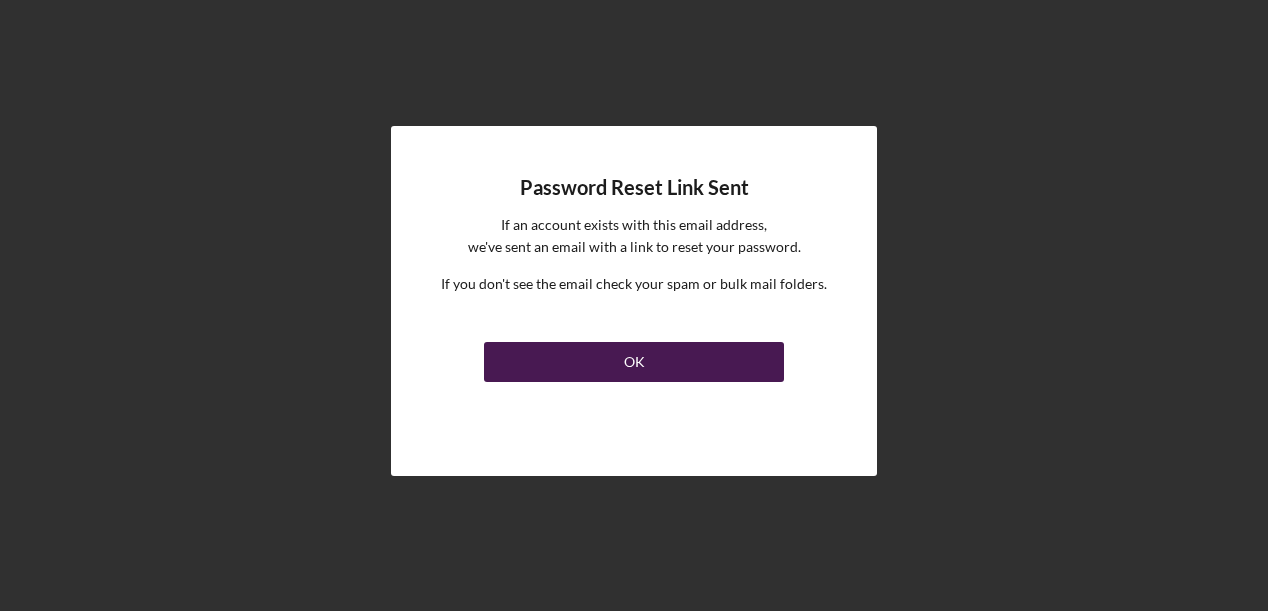 click on "OK" at bounding box center [634, 362] 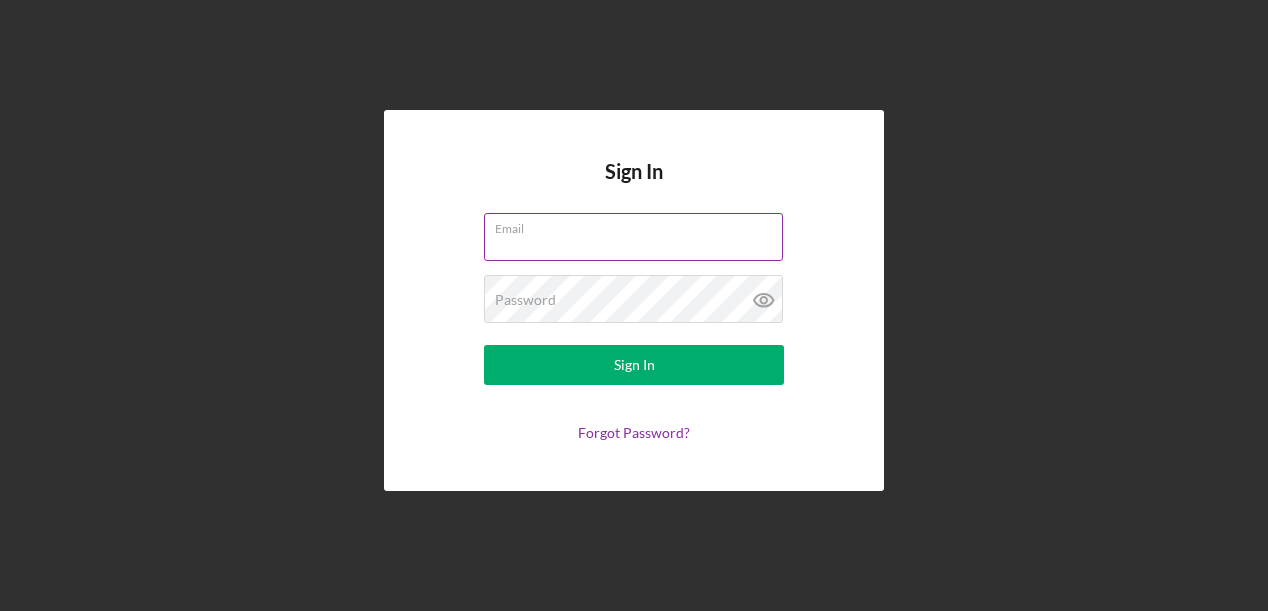 click on "Email" at bounding box center (633, 237) 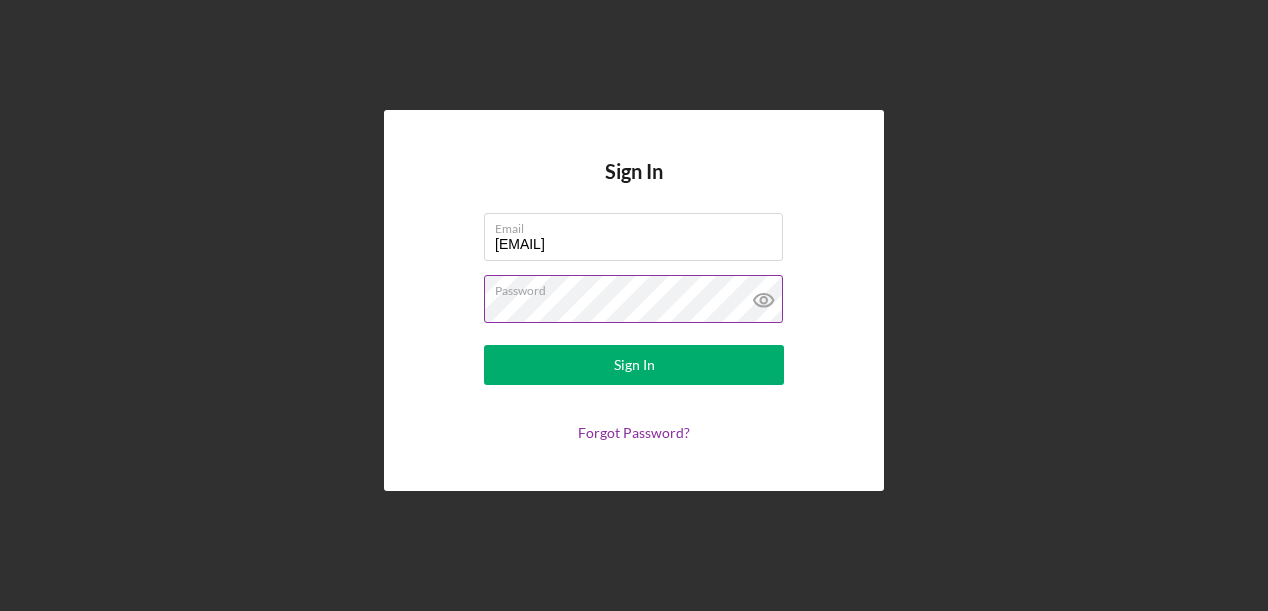 click 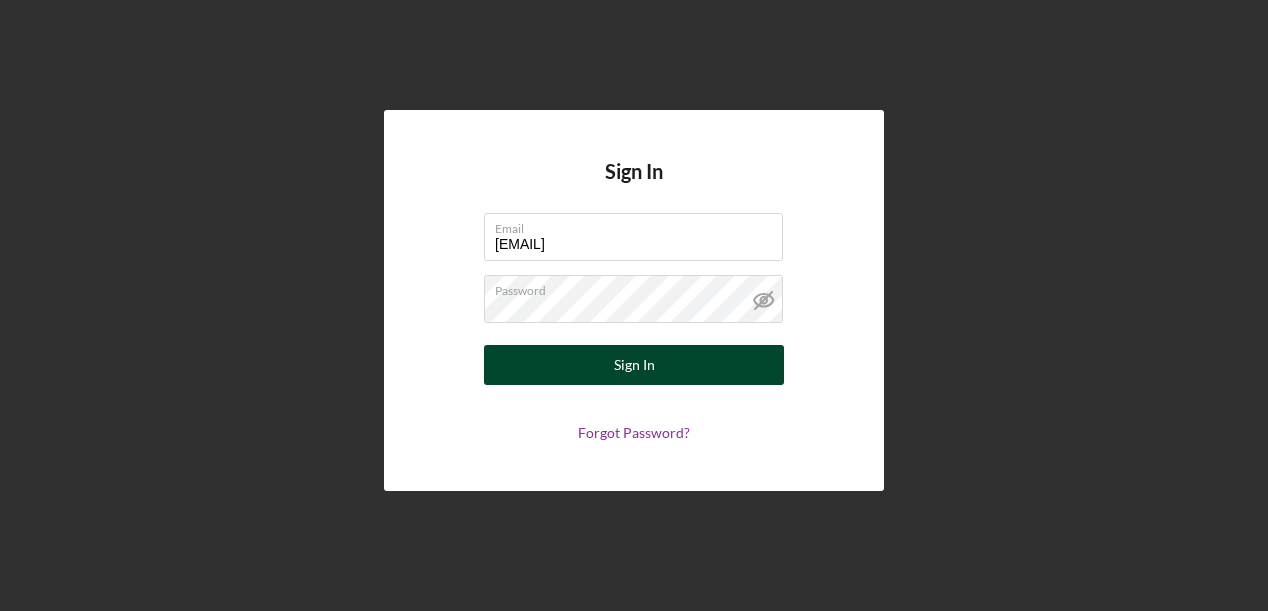 click on "Sign In" at bounding box center (634, 365) 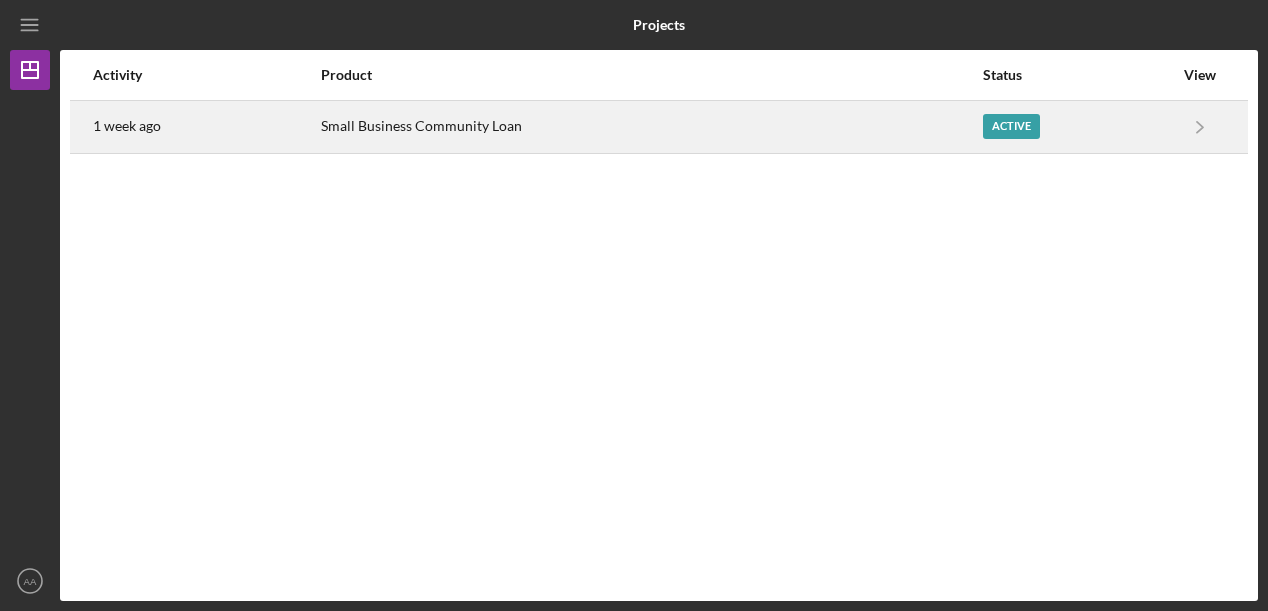 click on "Active" at bounding box center (1011, 126) 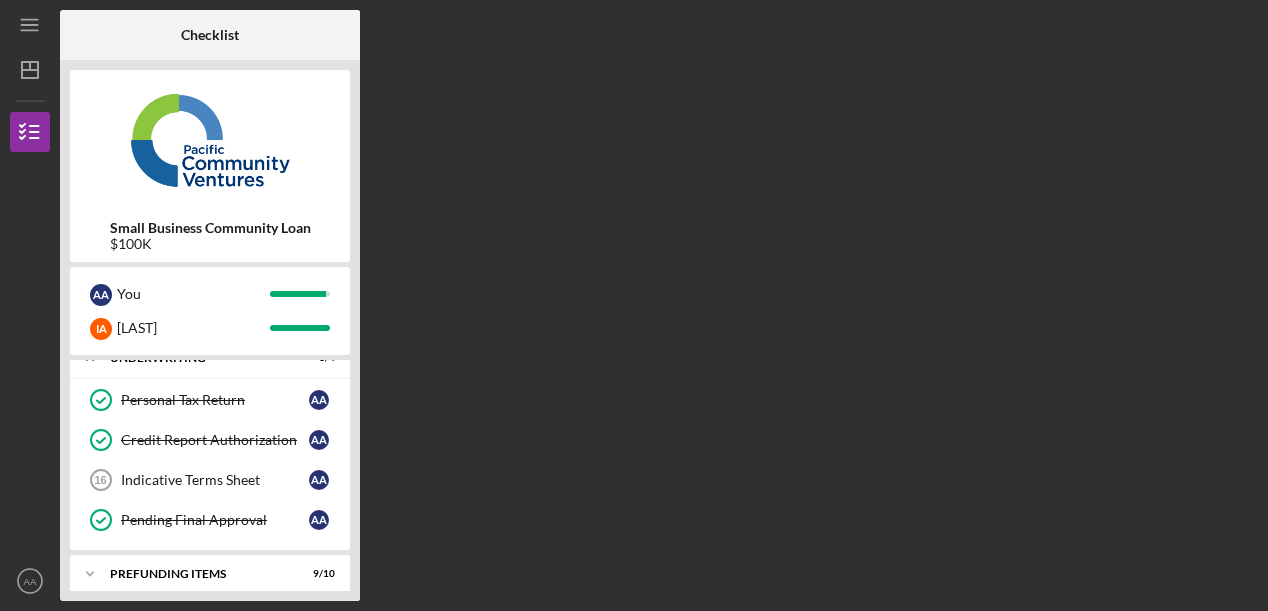 scroll, scrollTop: 125, scrollLeft: 0, axis: vertical 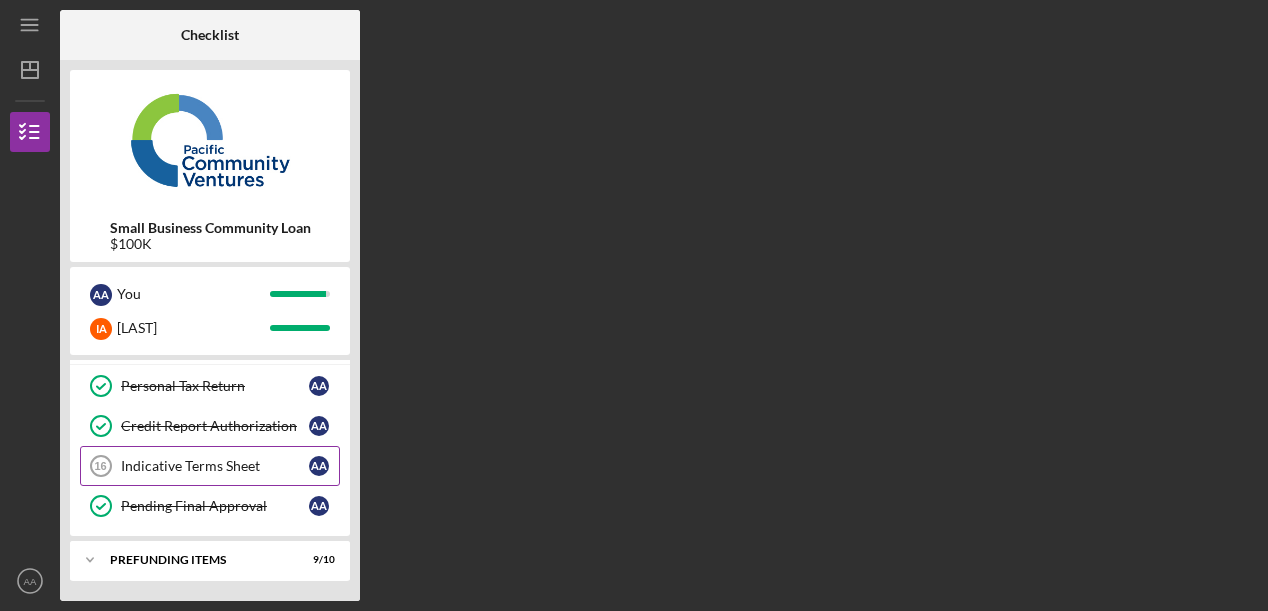 click on "Indicative Terms Sheet" at bounding box center (215, 466) 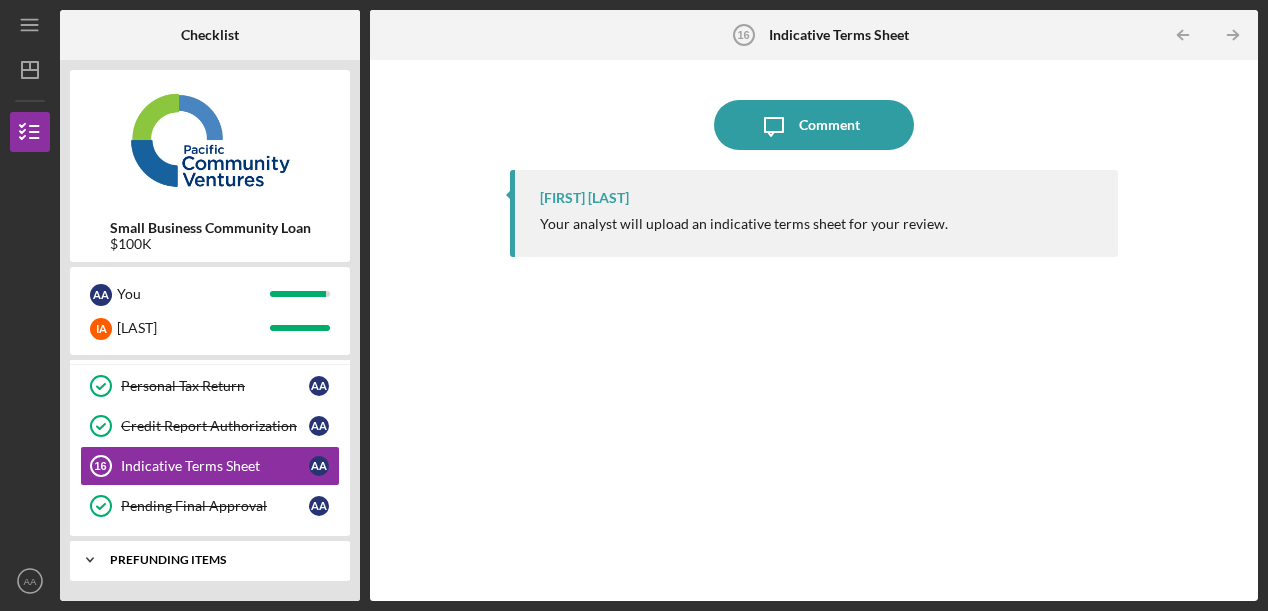 click on "Prefunding Items" at bounding box center (217, 560) 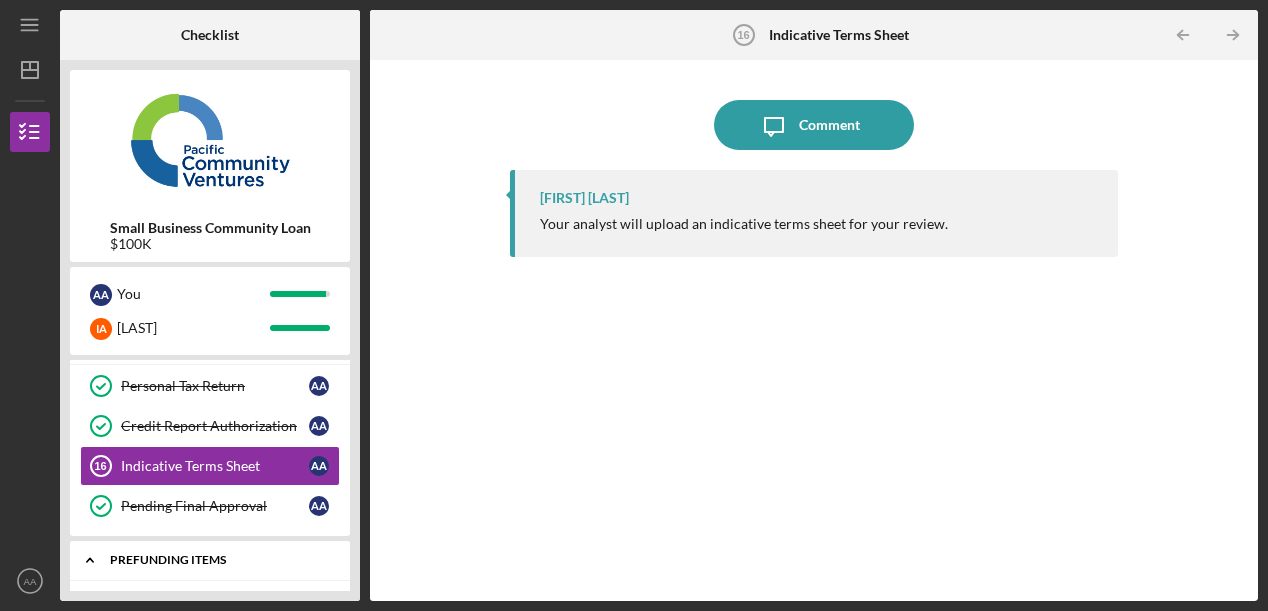 click on "Icon/Expander" 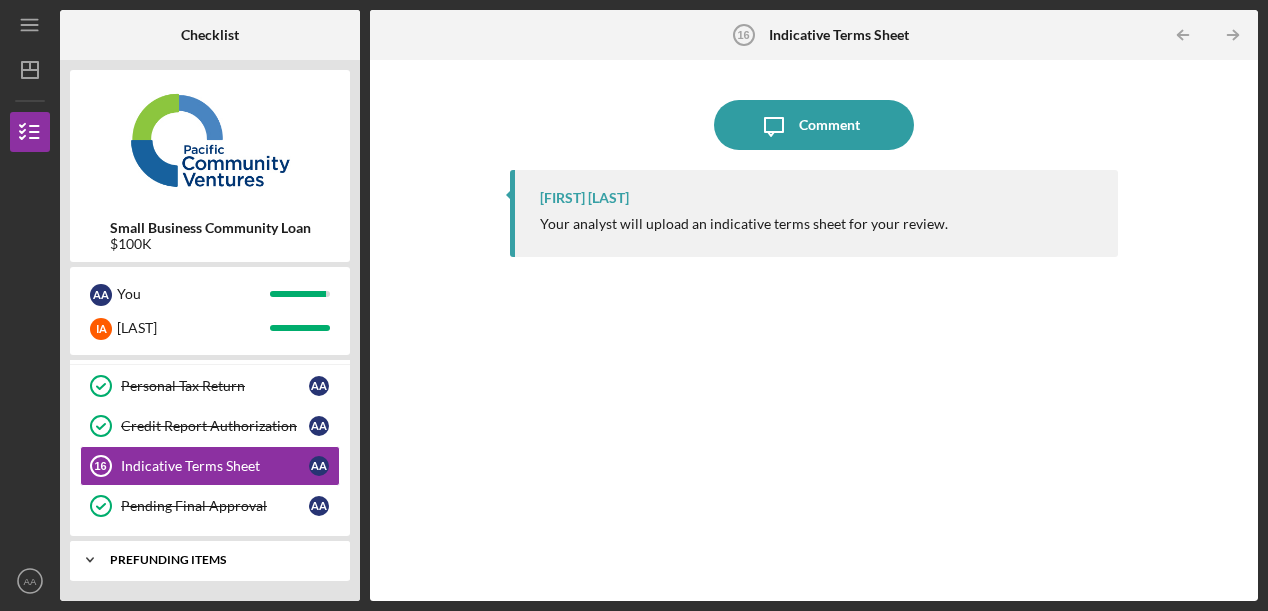 click 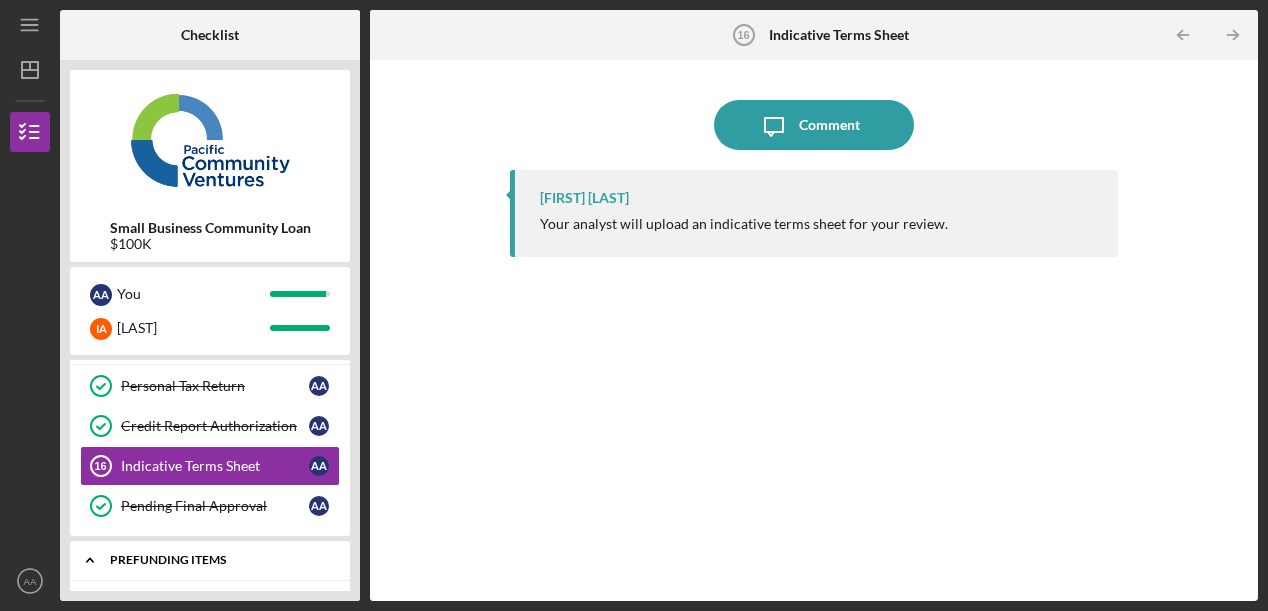 click on "Prefunding Items" at bounding box center [217, 560] 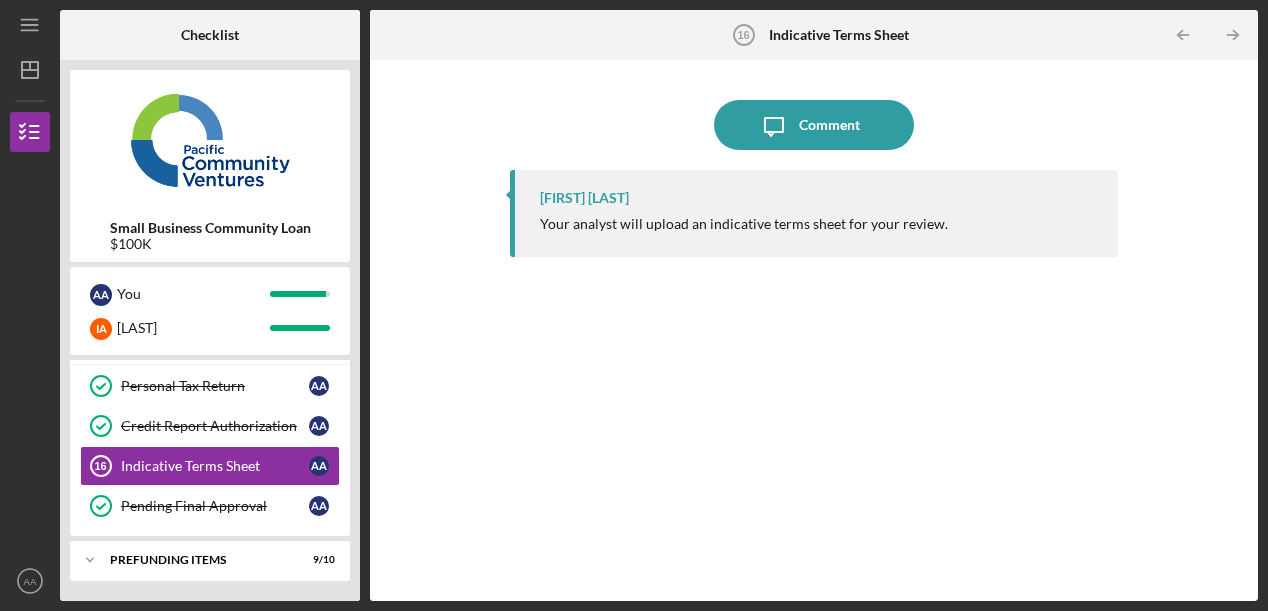 click on "Your analyst will upload an indicative terms sheet for your review." at bounding box center [814, 370] 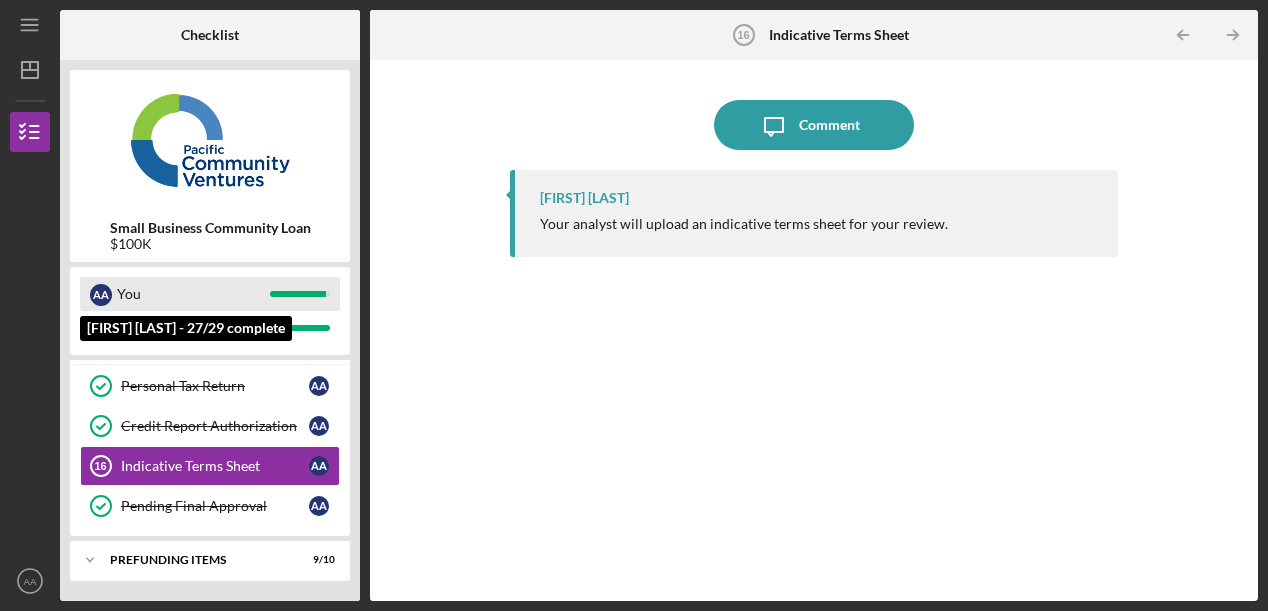 click on "You" at bounding box center (193, 294) 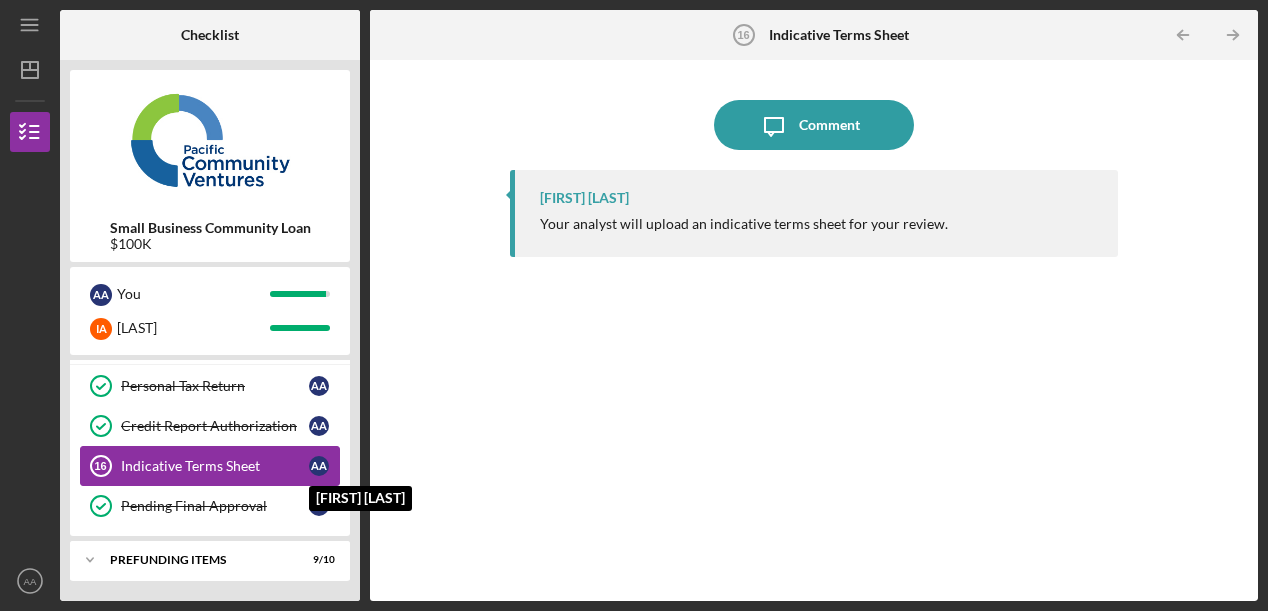 click on "A A" at bounding box center (319, 466) 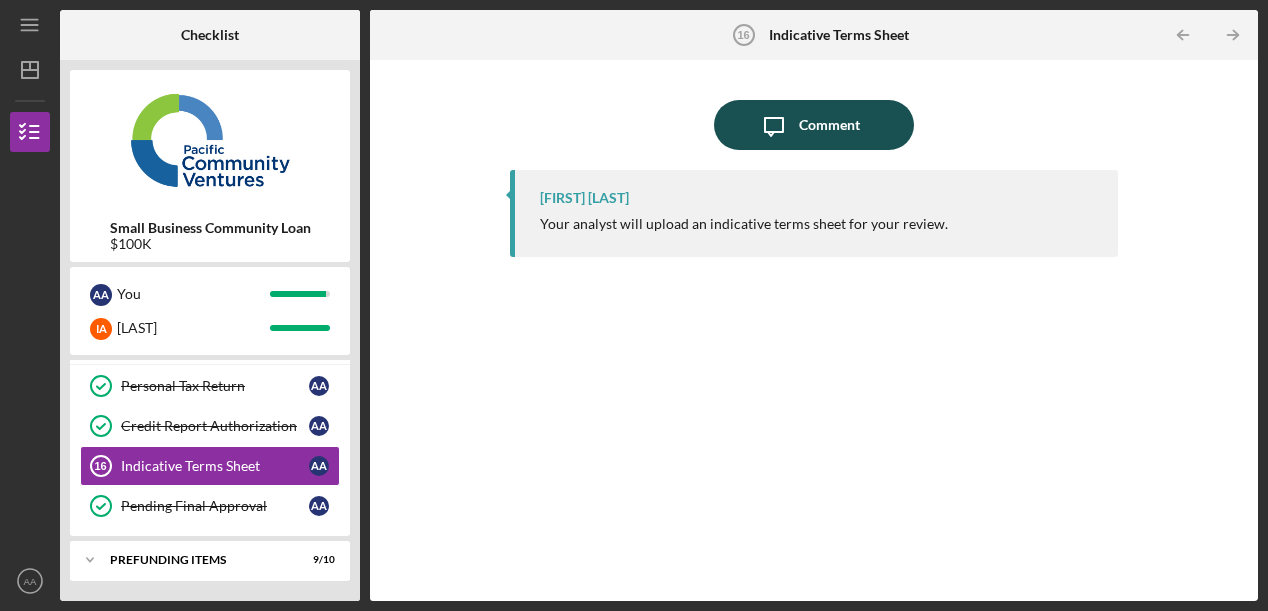 click on "Comment" at bounding box center [829, 125] 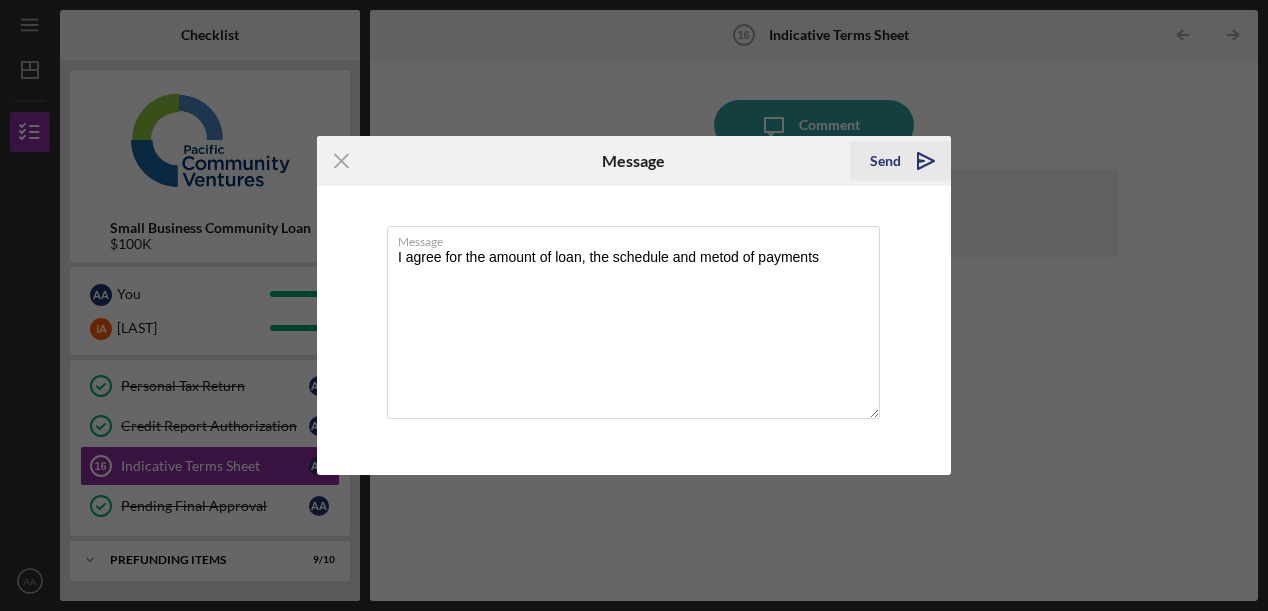 type on "I agree for the amount of loan, the schedule and metod of payments" 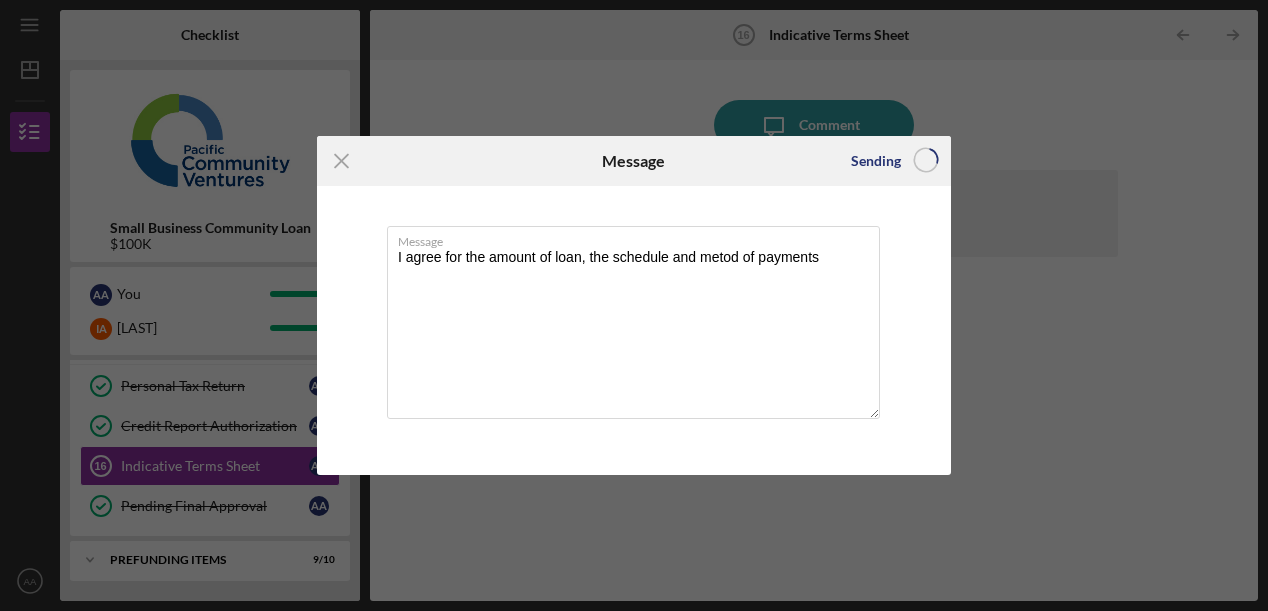 type 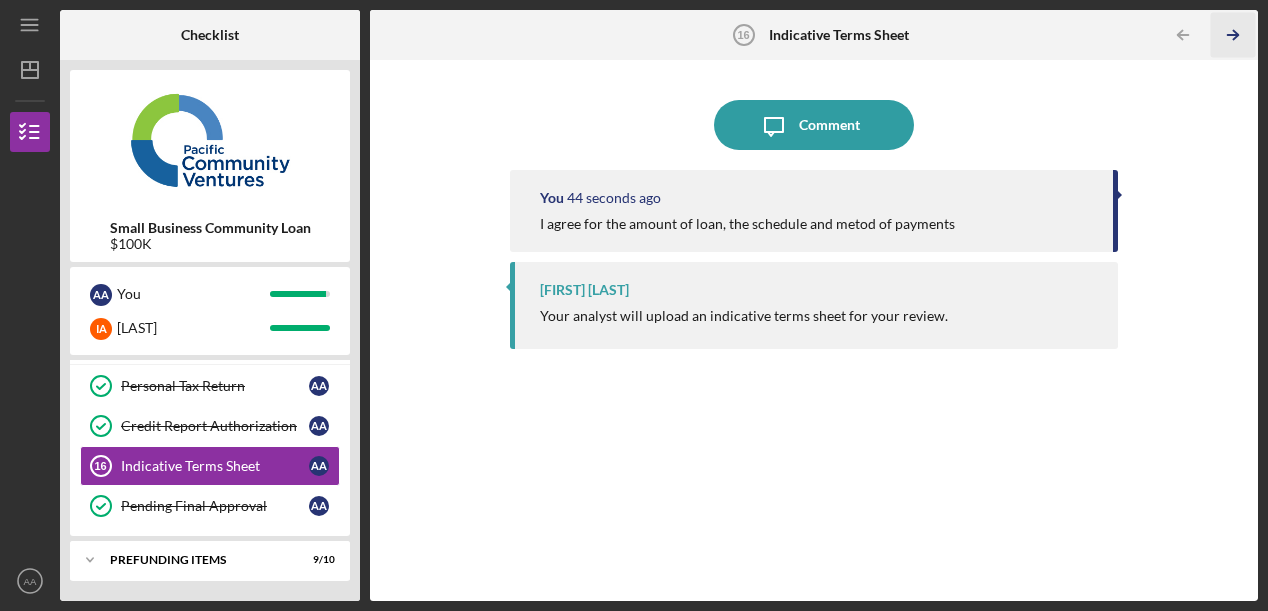 click on "Icon/Table Pagination Arrow" 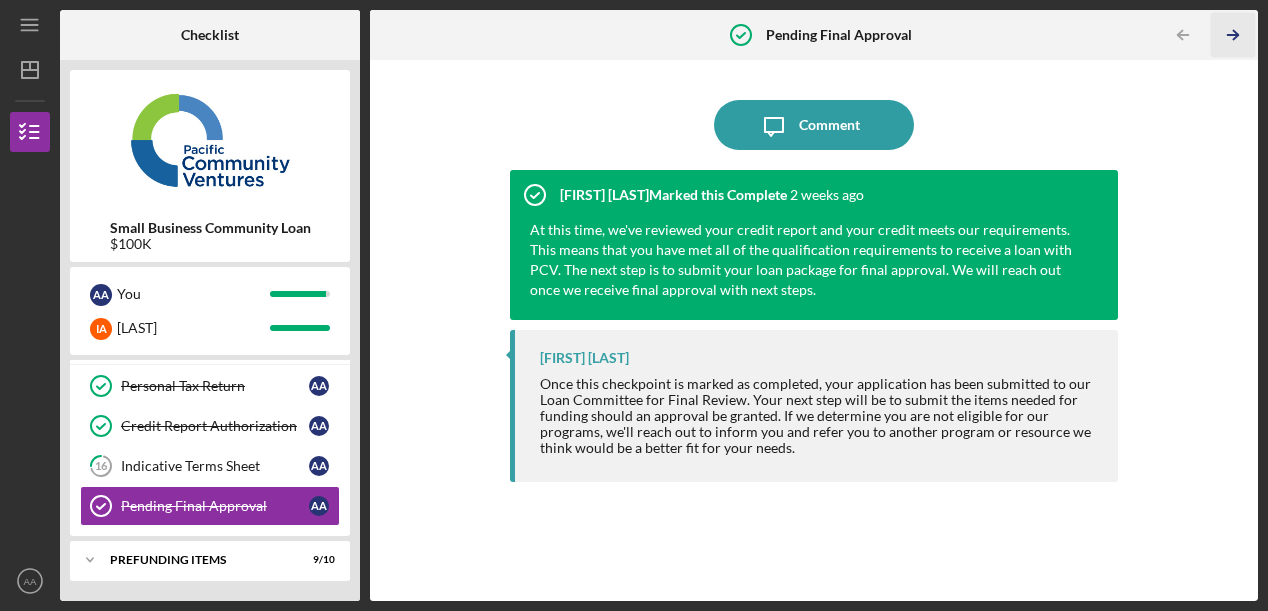 click 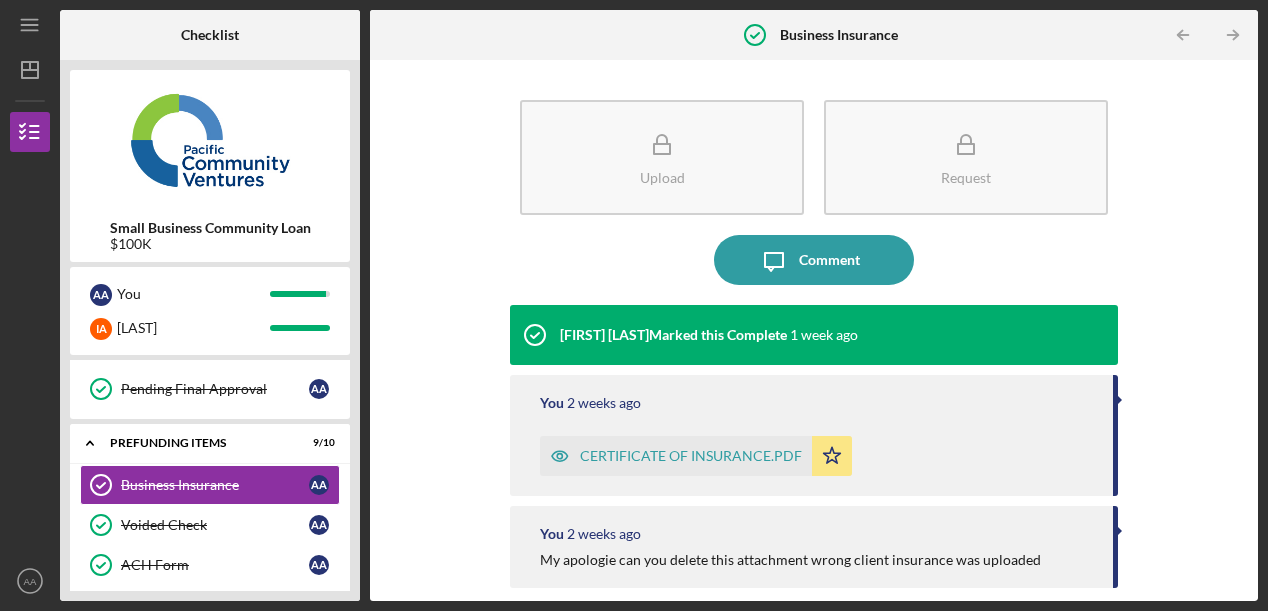 scroll, scrollTop: 251, scrollLeft: 0, axis: vertical 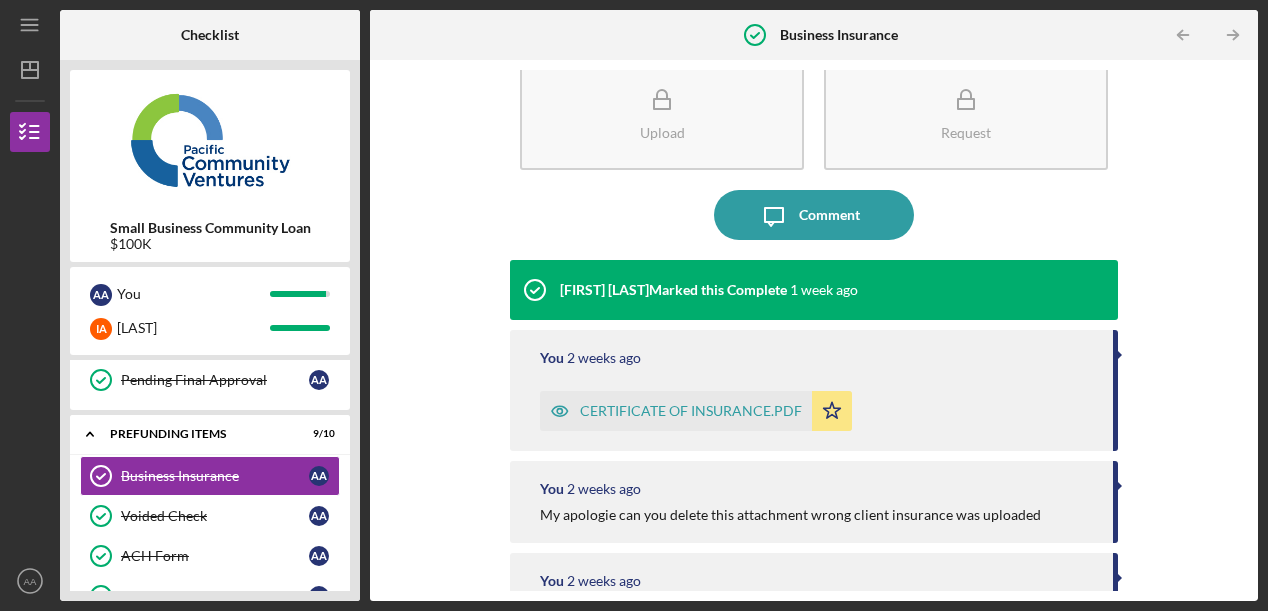 click 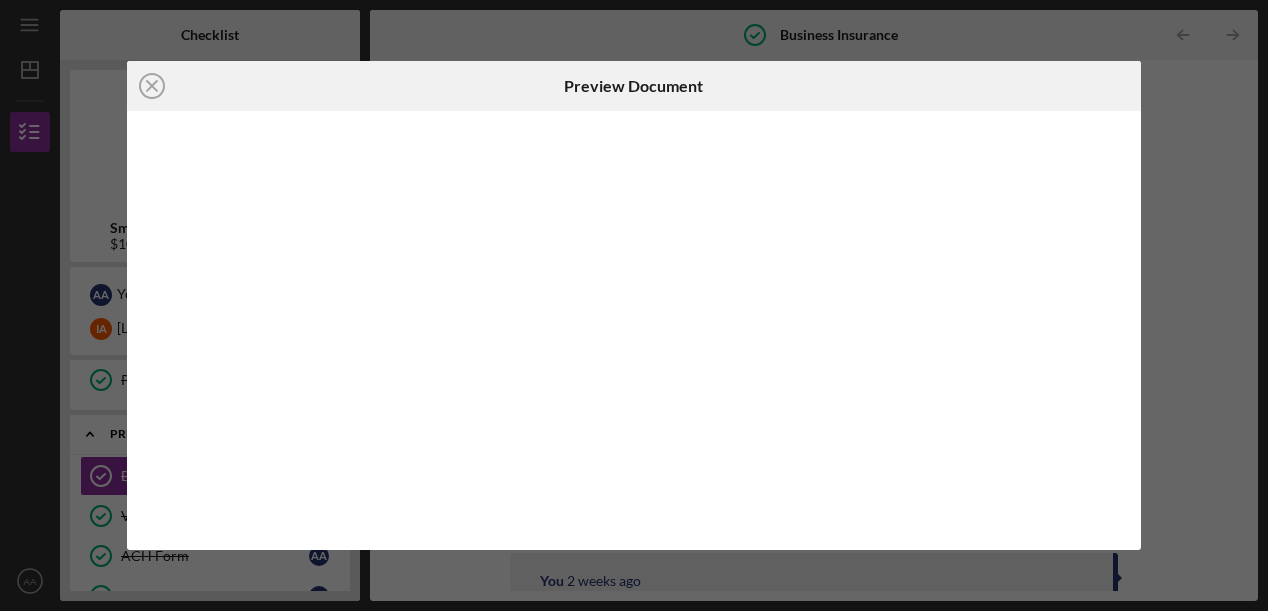 scroll, scrollTop: 0, scrollLeft: 0, axis: both 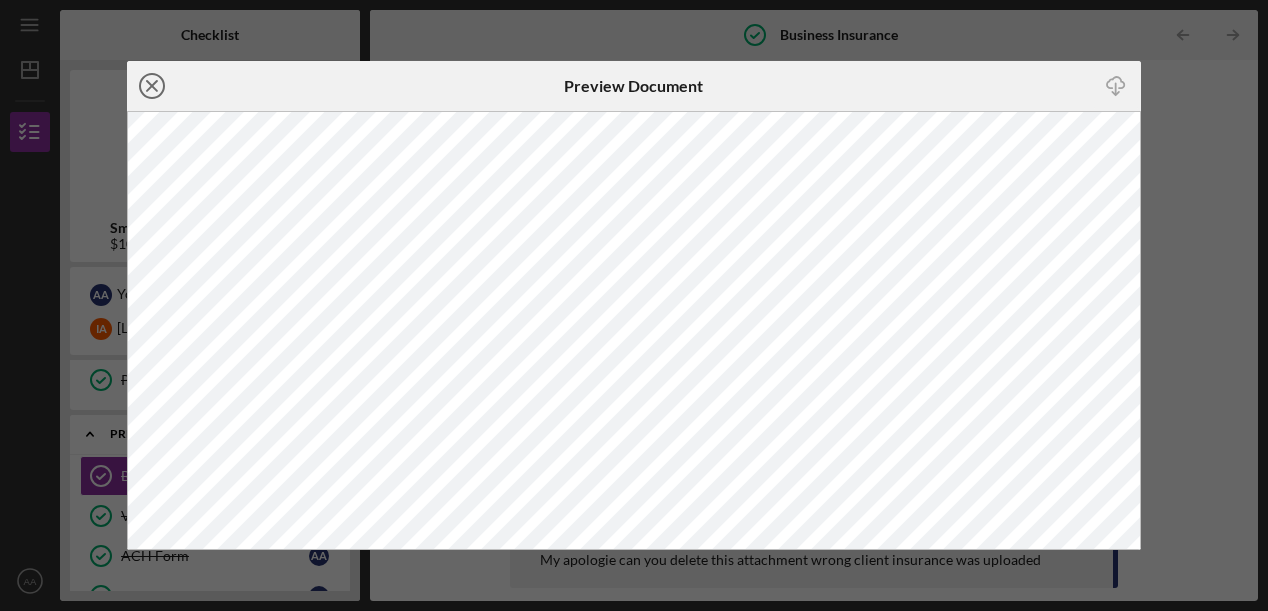 click on "Icon/Close" 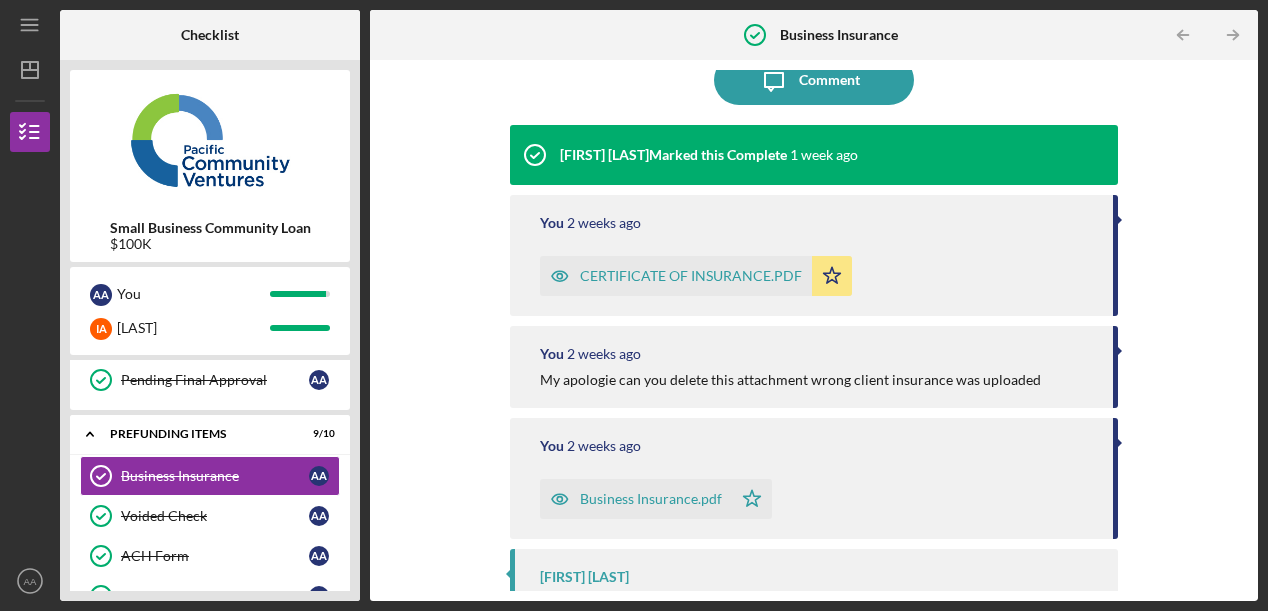 scroll, scrollTop: 225, scrollLeft: 0, axis: vertical 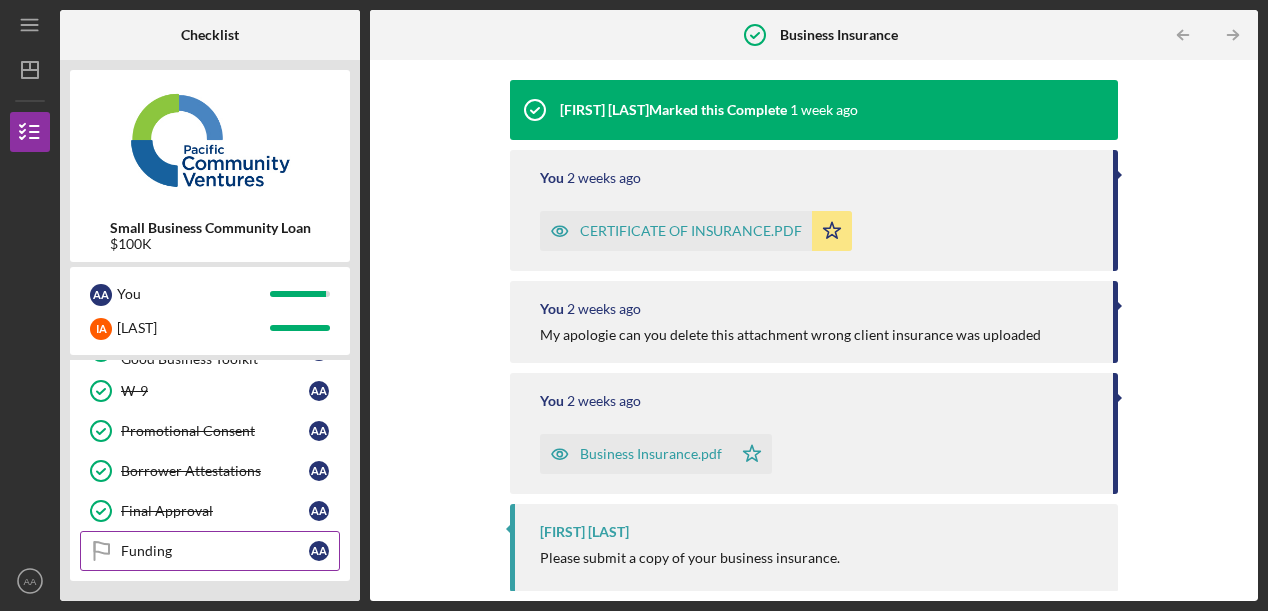 click on "Funding" at bounding box center [215, 551] 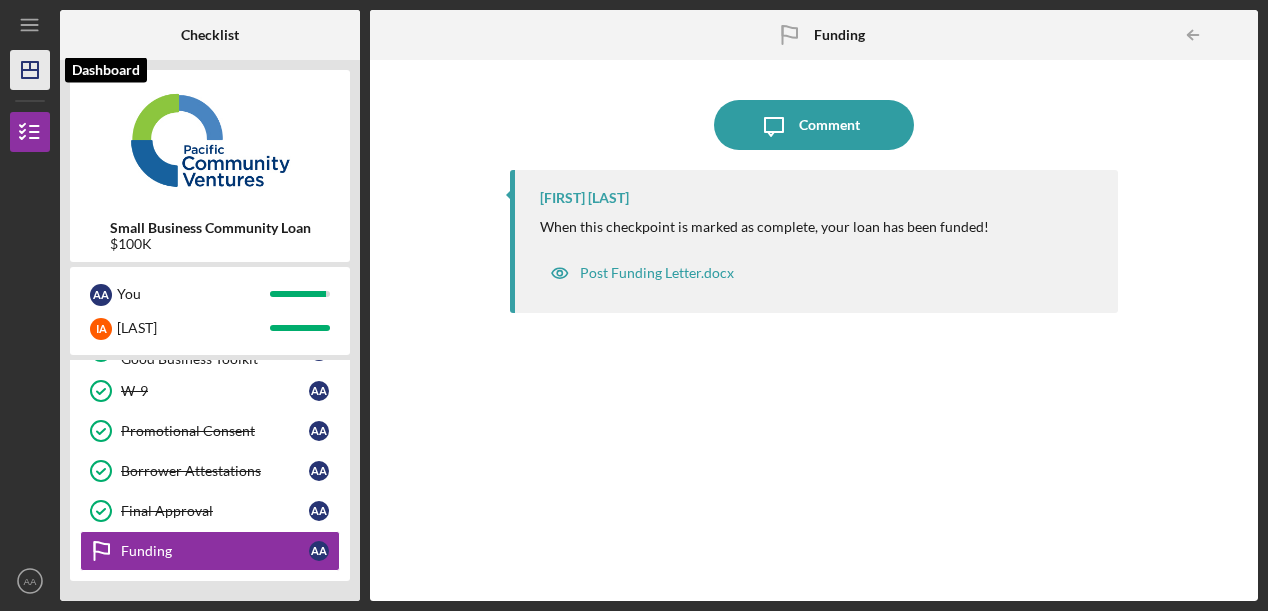 click on "Icon/Dashboard" 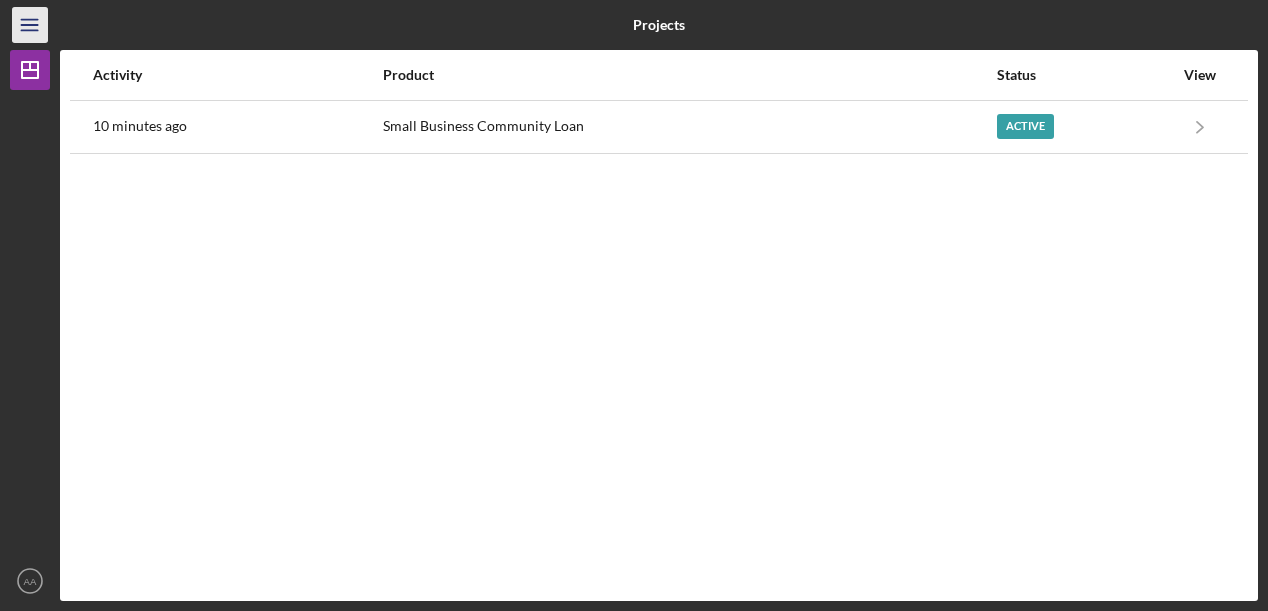 click on "Icon/Menu" 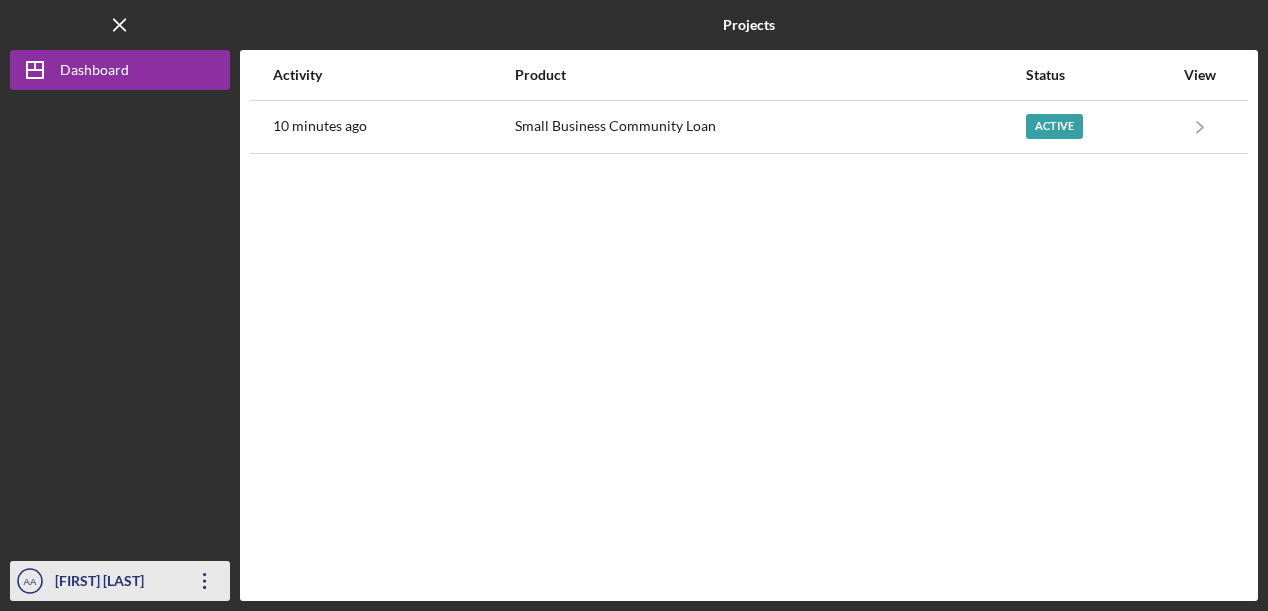drag, startPoint x: 184, startPoint y: 582, endPoint x: 167, endPoint y: 581, distance: 17.029387 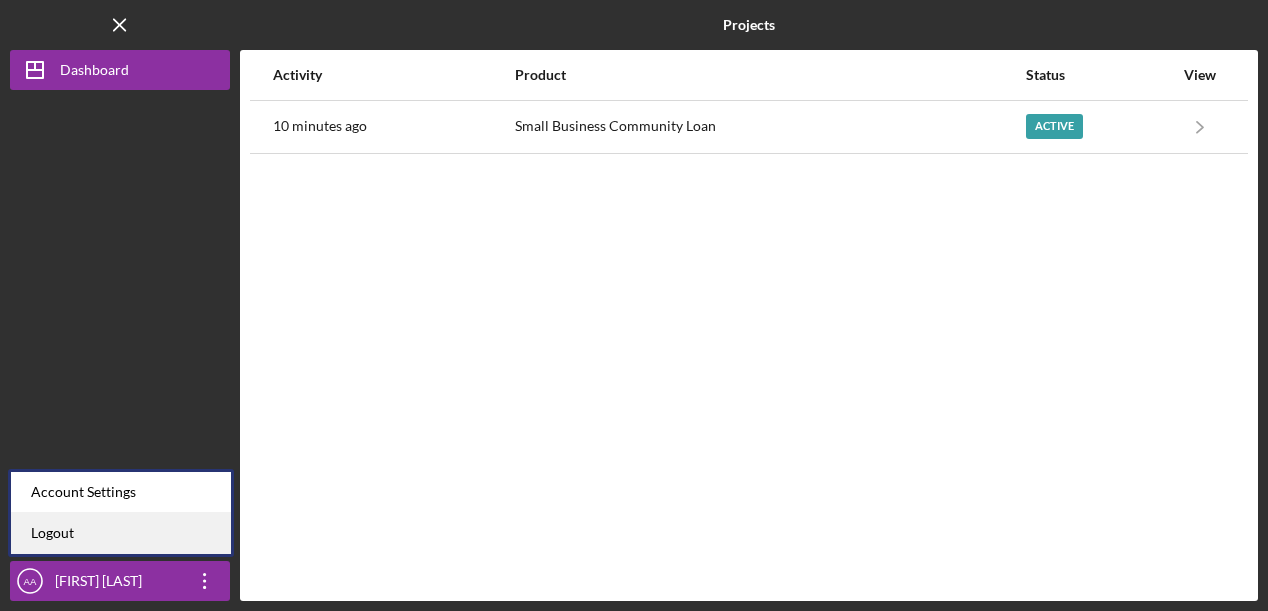 click on "Logout" at bounding box center [121, 533] 